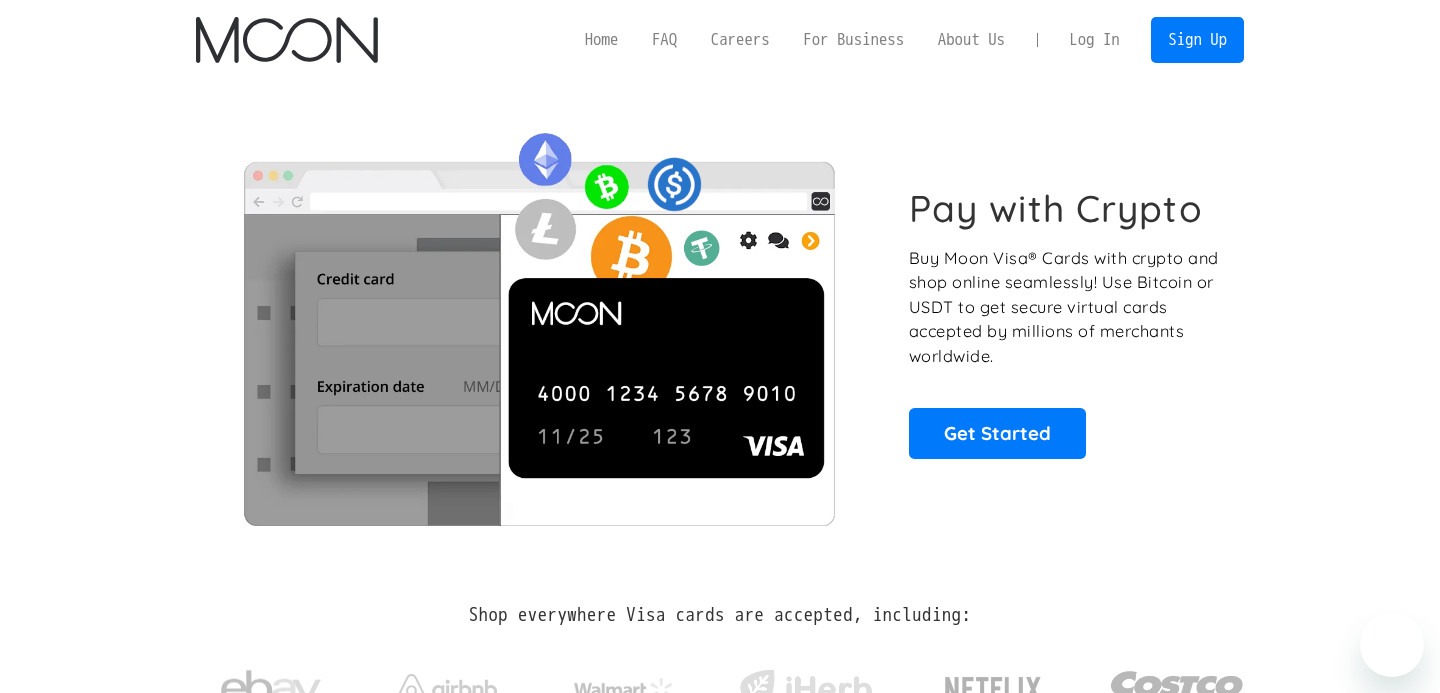 scroll, scrollTop: 0, scrollLeft: 0, axis: both 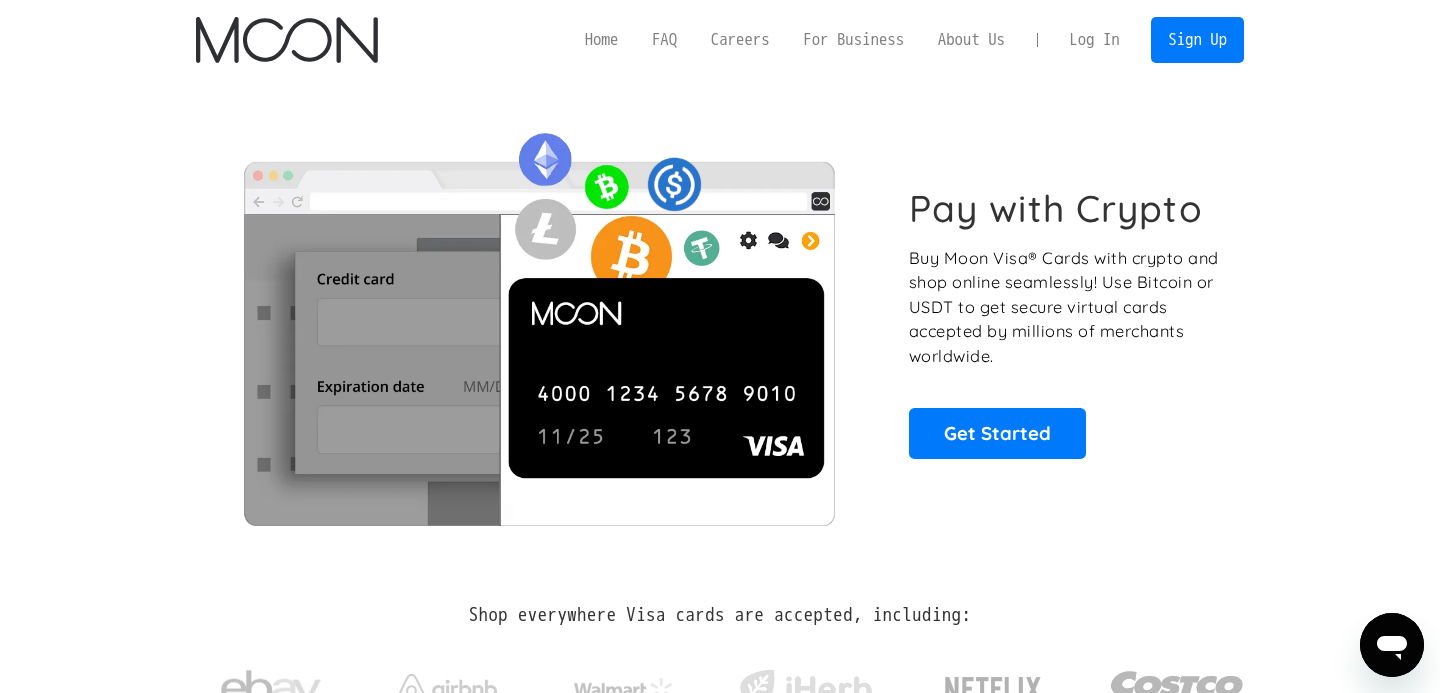 click on "Log In" at bounding box center [1094, 40] 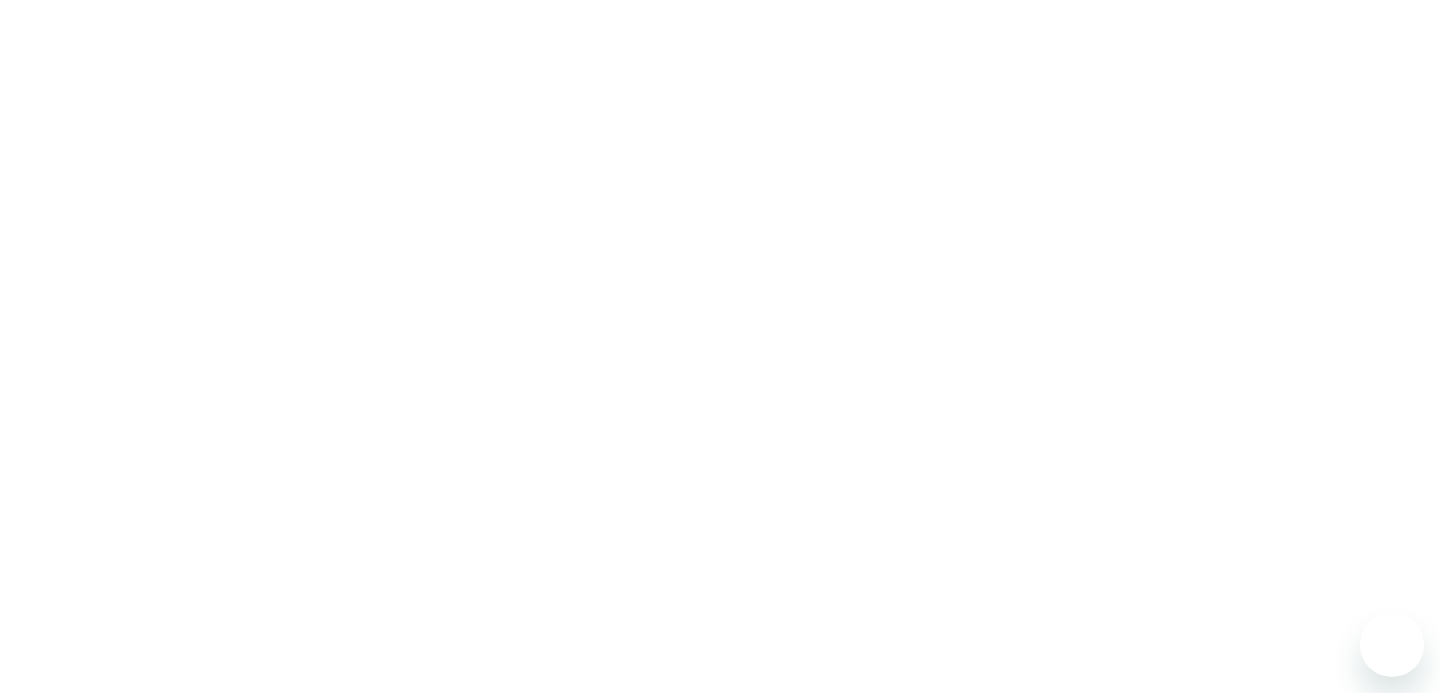 scroll, scrollTop: 0, scrollLeft: 0, axis: both 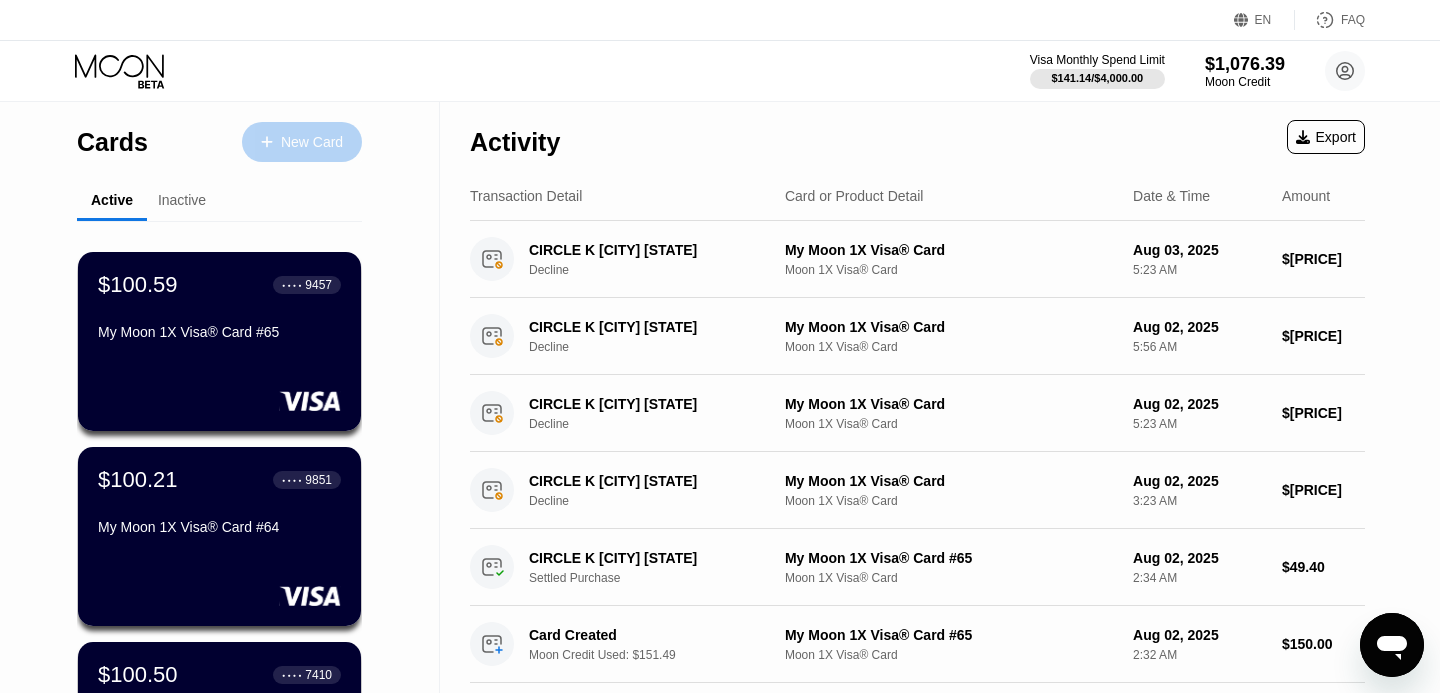 click on "New Card" at bounding box center [312, 142] 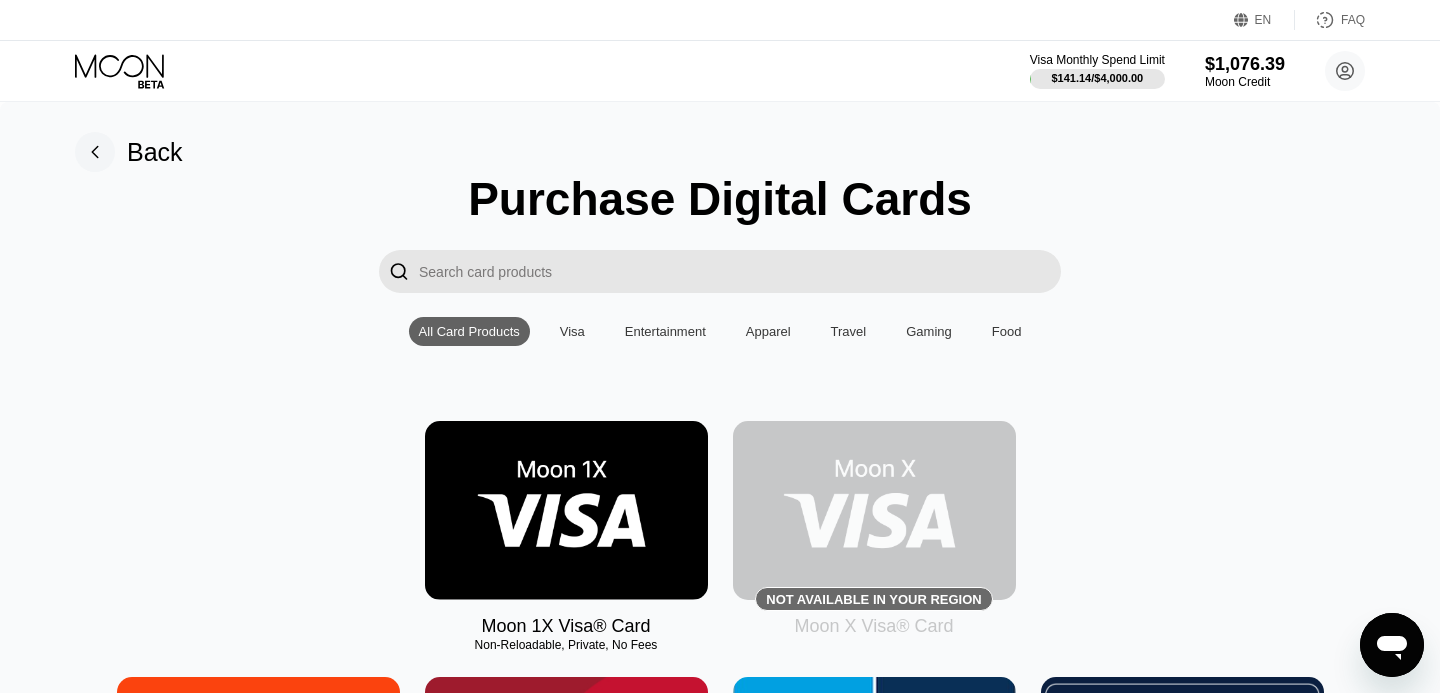 click at bounding box center (566, 510) 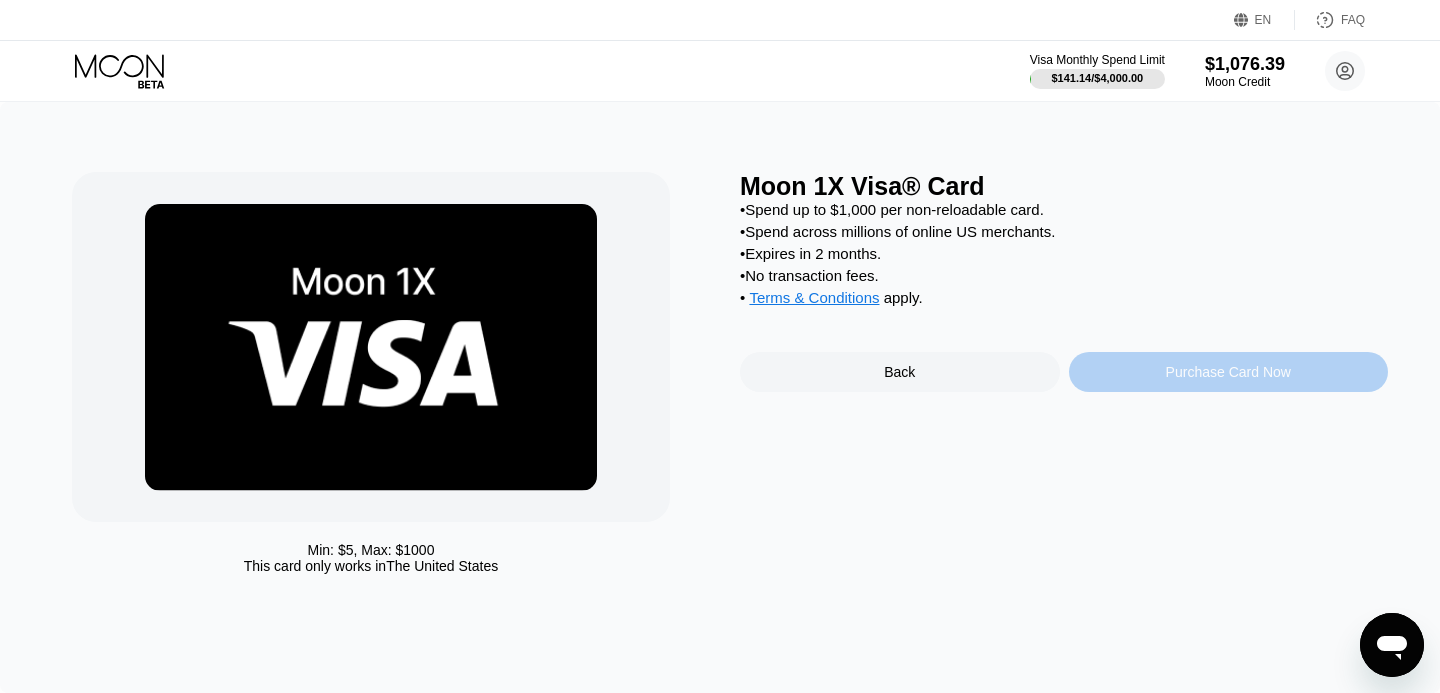 click on "Purchase Card Now" at bounding box center [1228, 372] 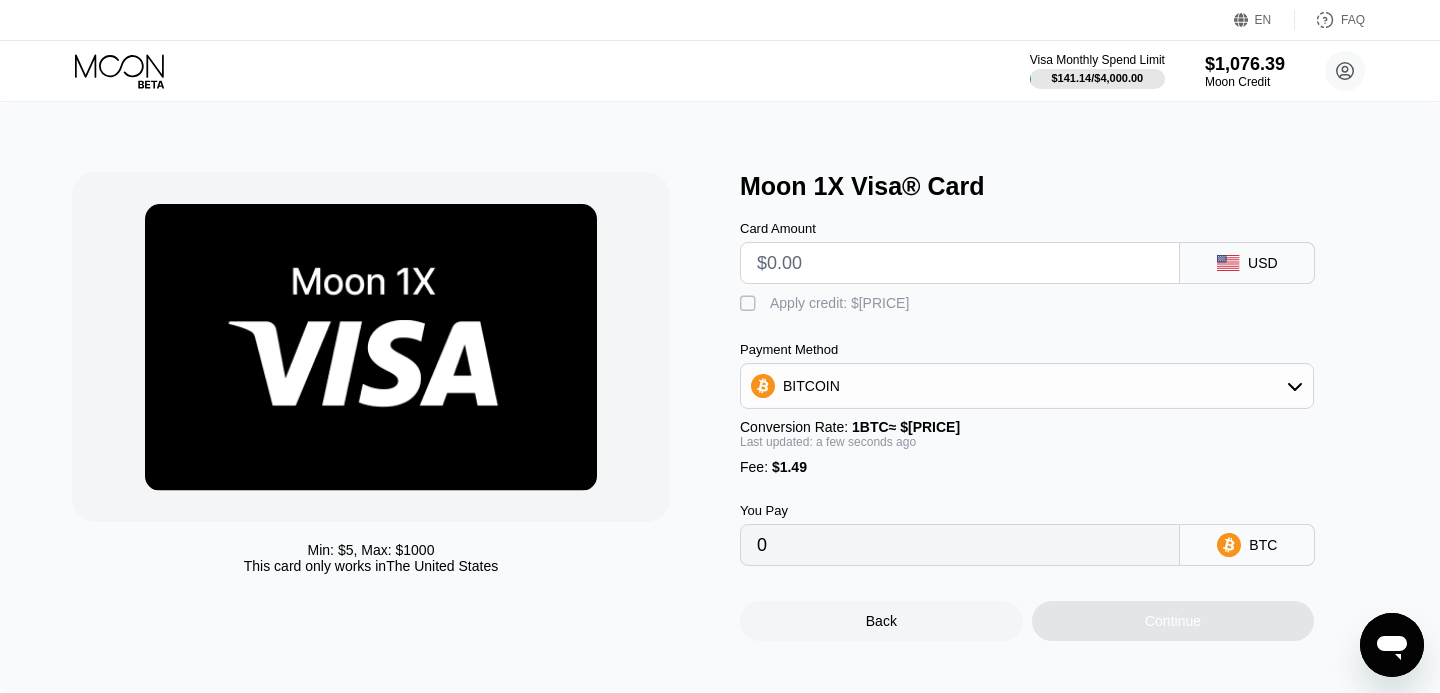 click at bounding box center (960, 263) 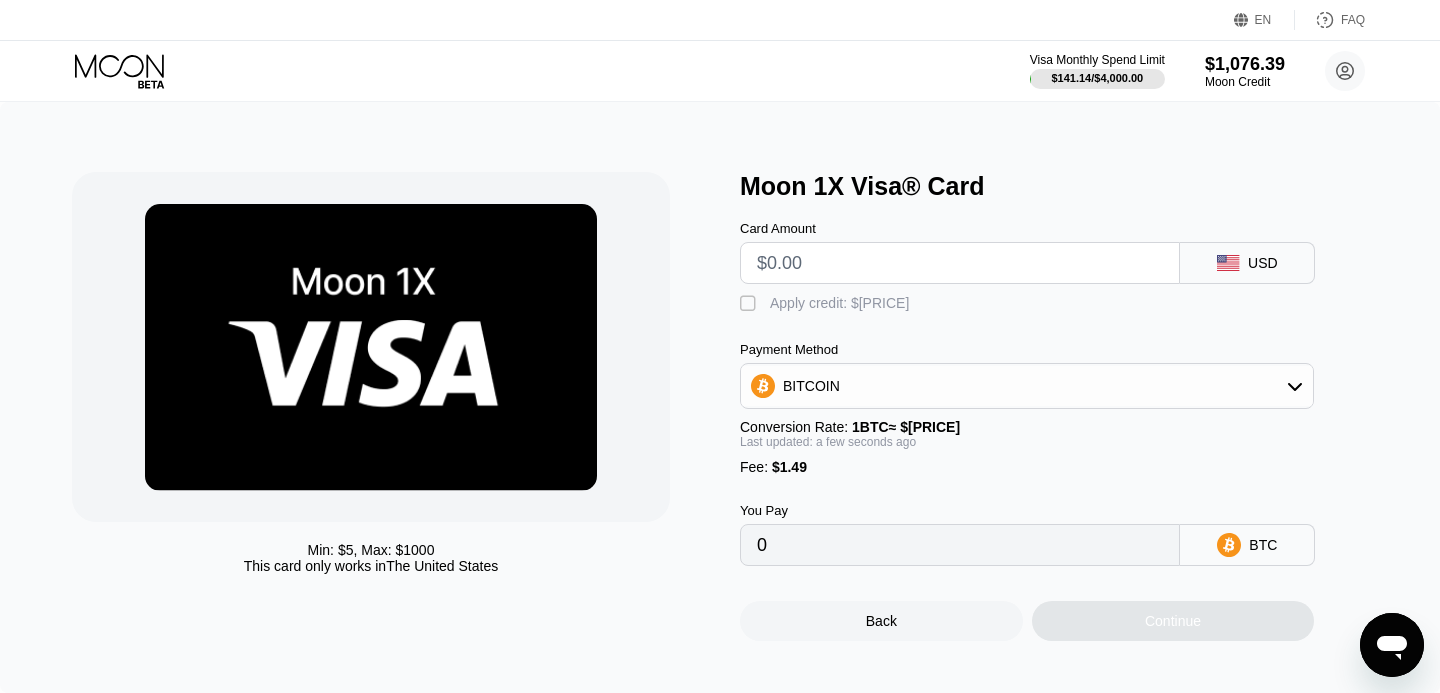 click at bounding box center [960, 263] 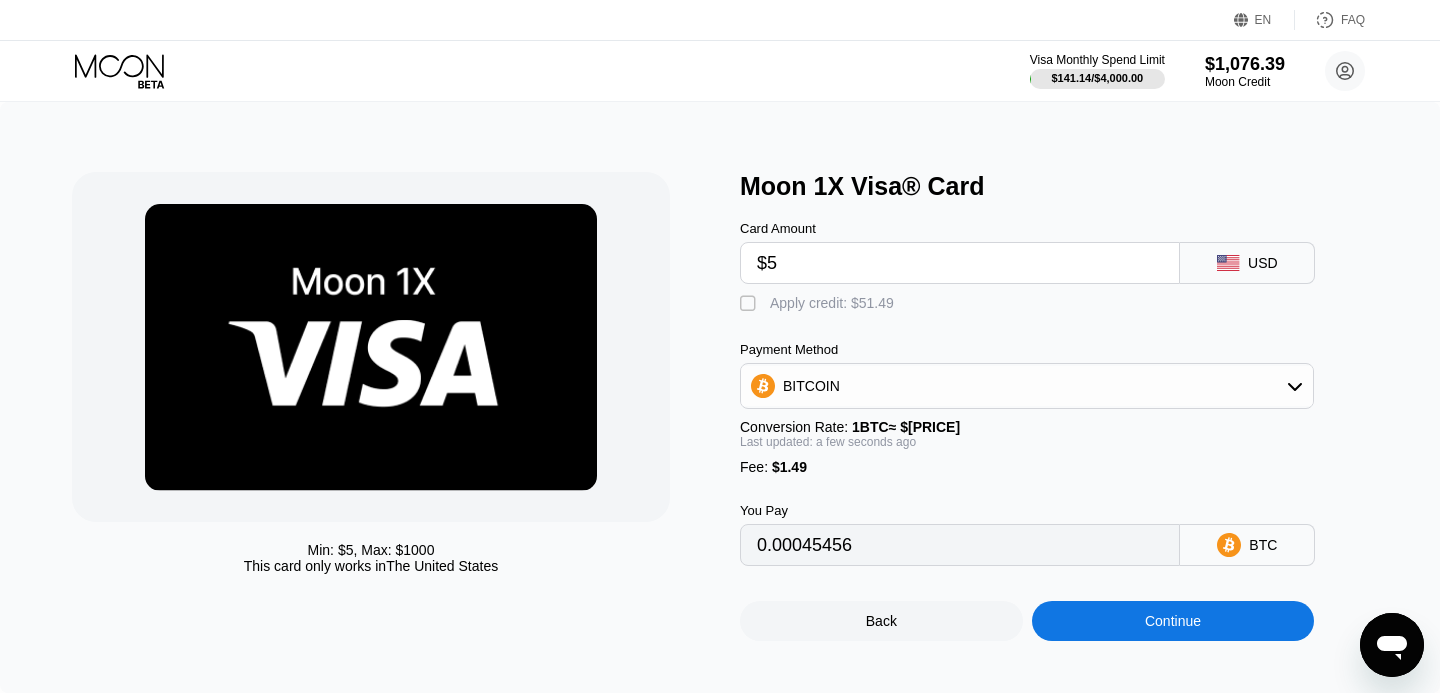 type on "$50" 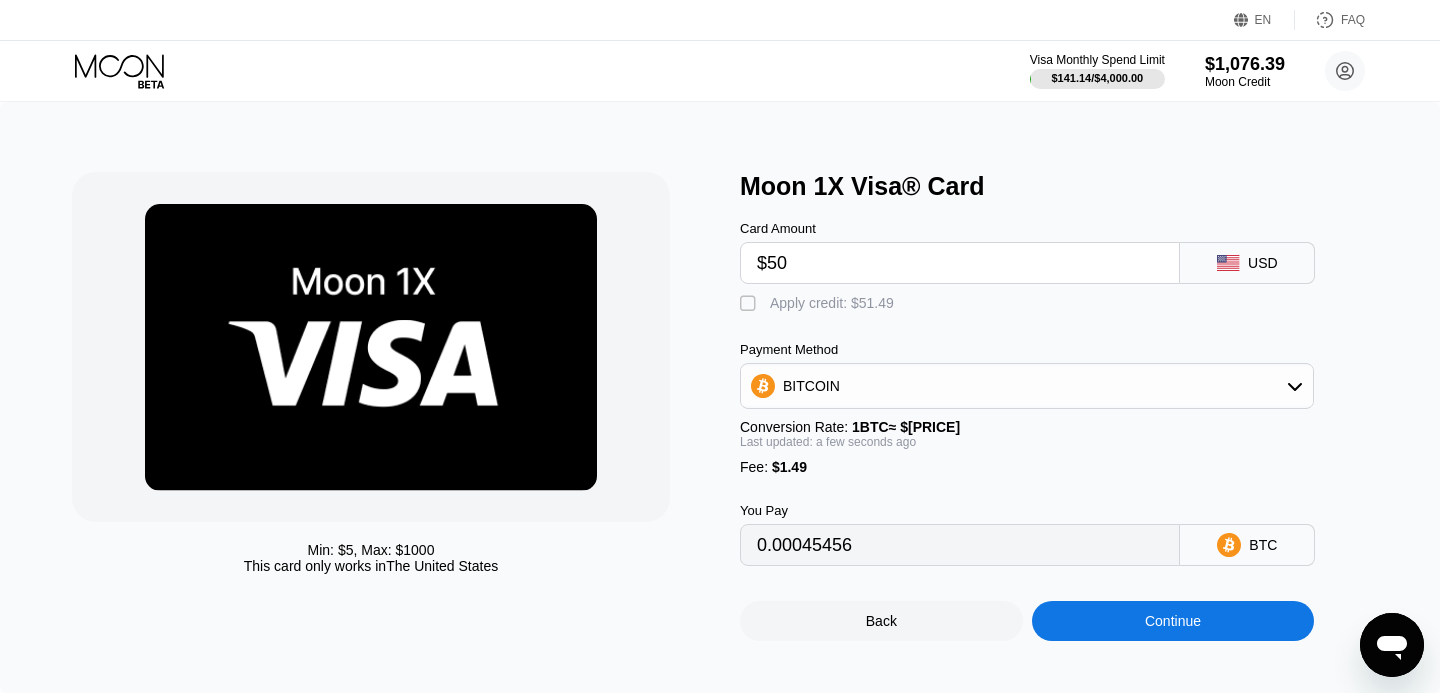 type on "0.00045456" 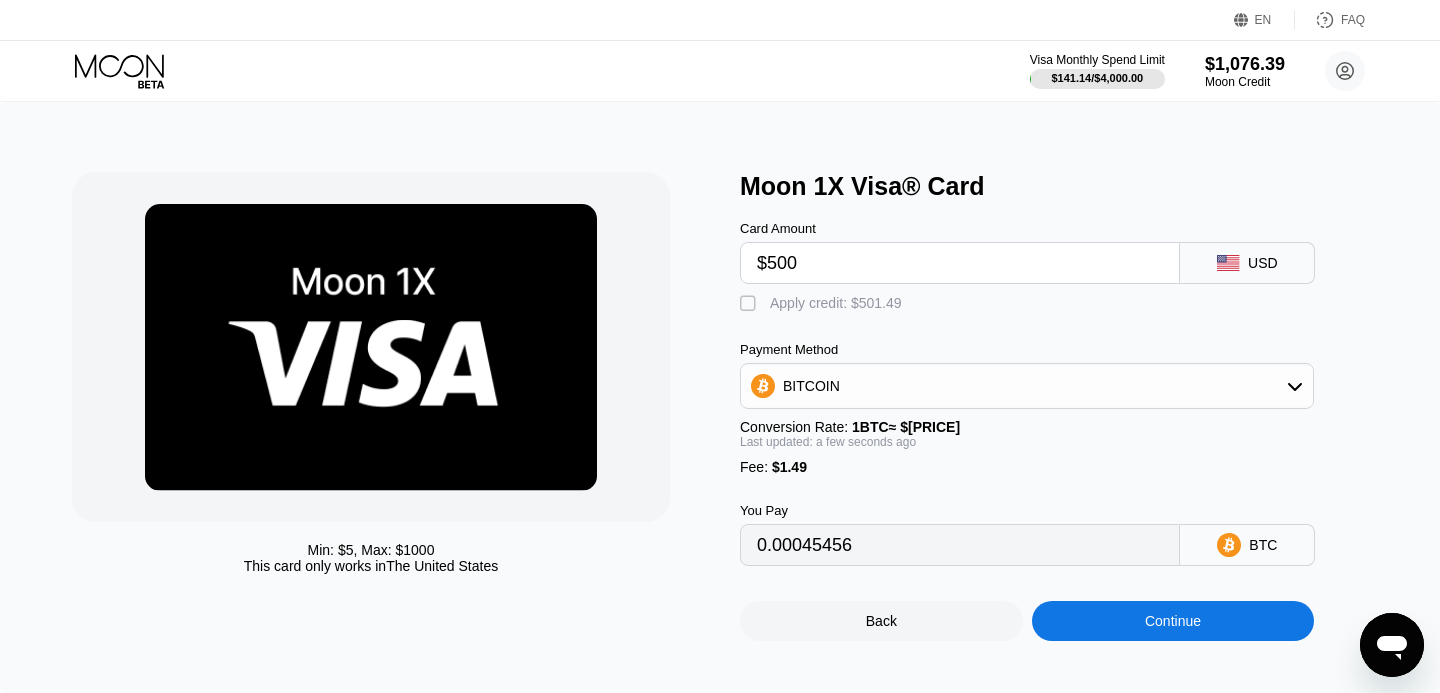 type on "0.00442718" 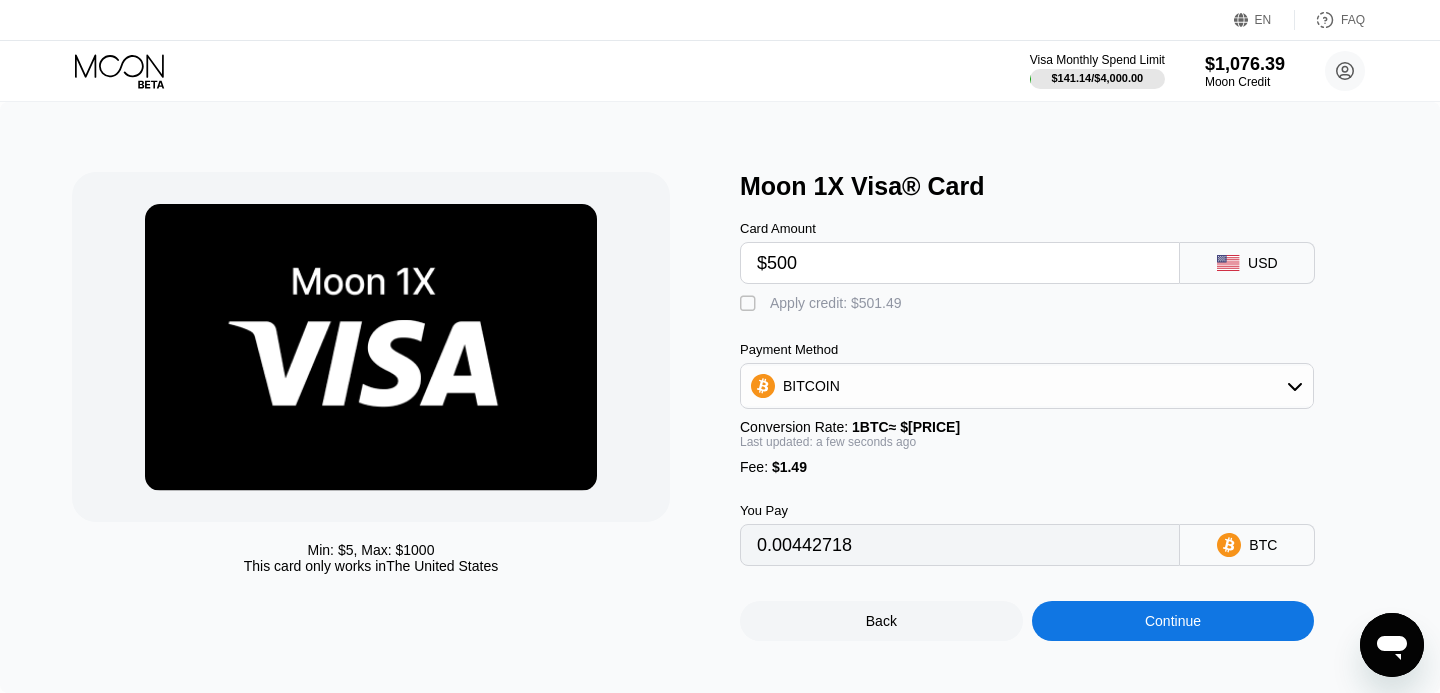 type on "$500" 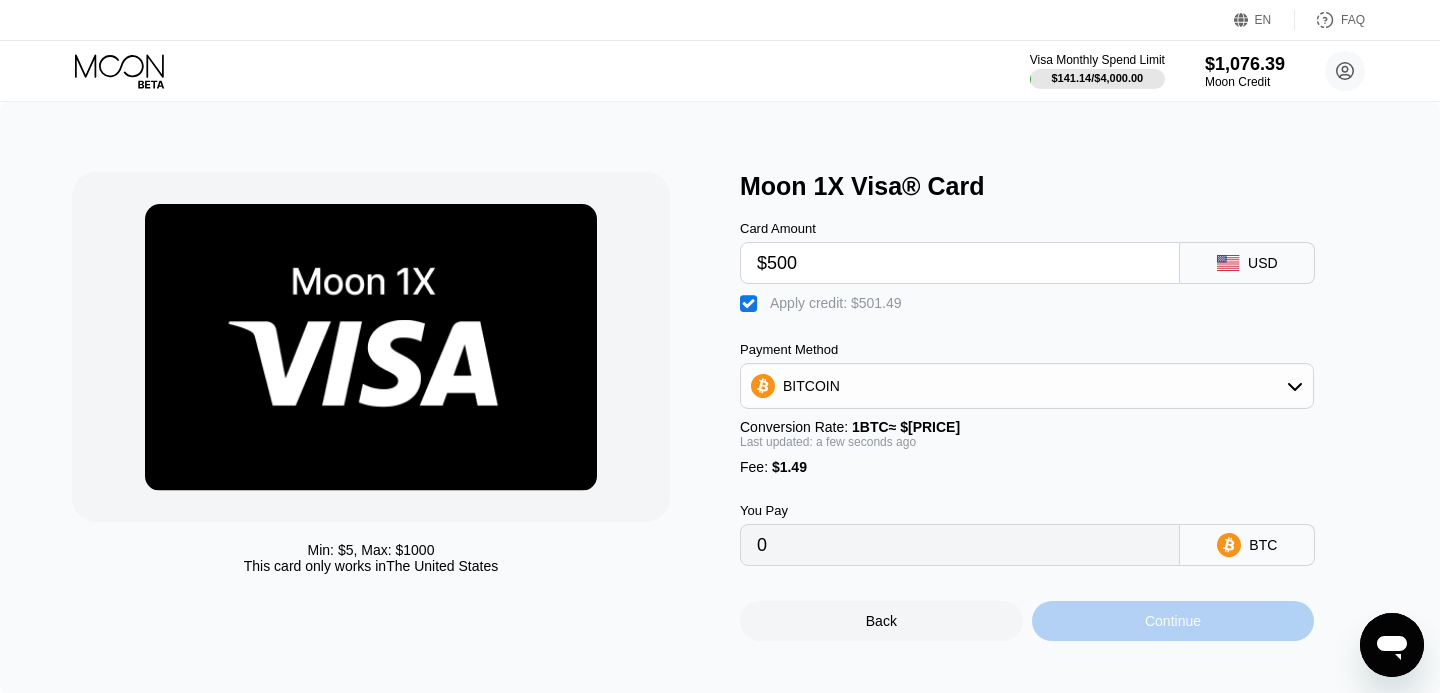 click on "Continue" at bounding box center (1173, 621) 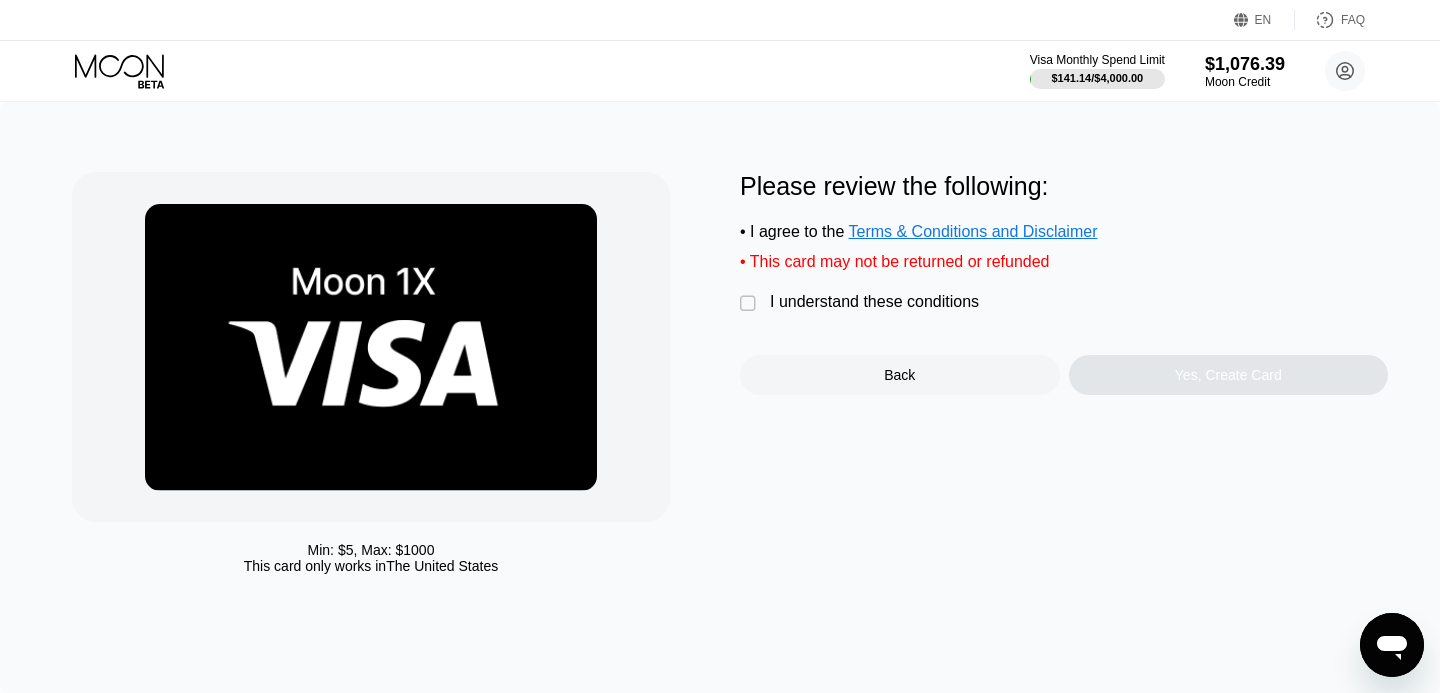 click on "I understand these conditions" at bounding box center (874, 302) 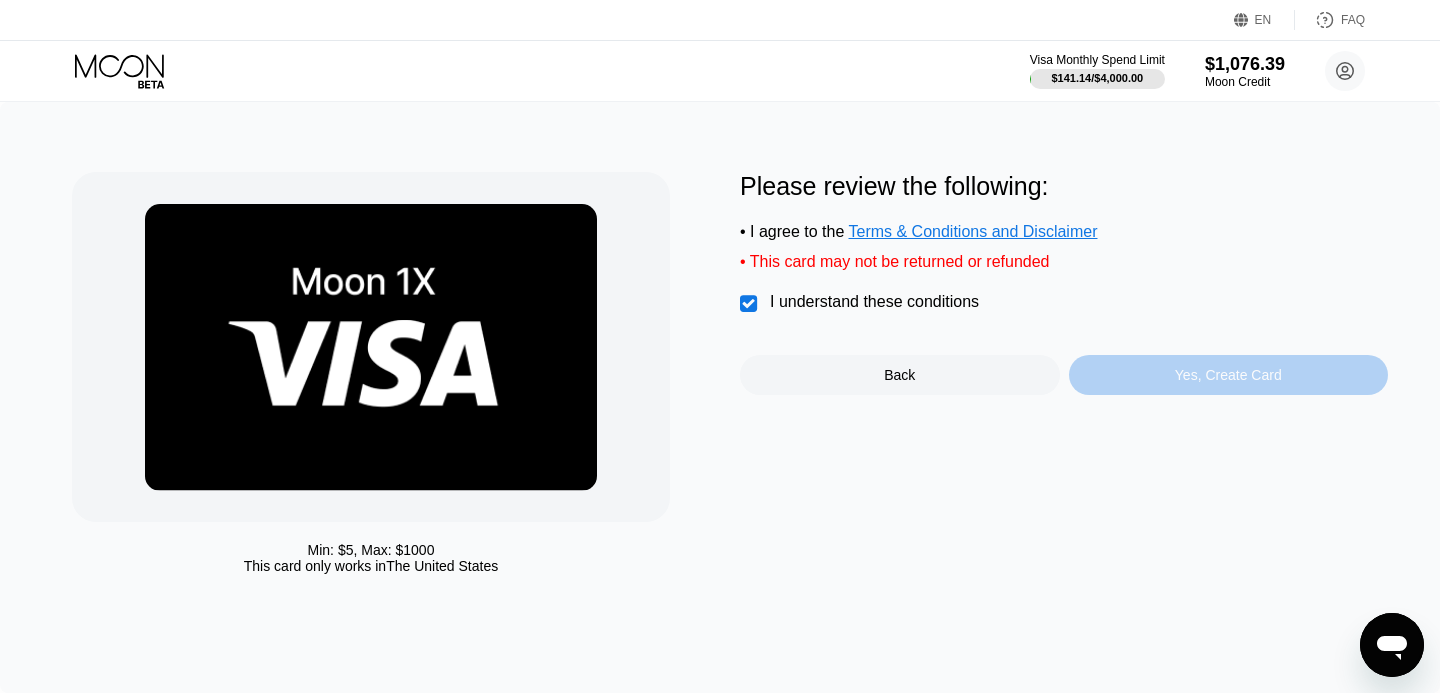 click on "Yes, Create Card" at bounding box center (1229, 375) 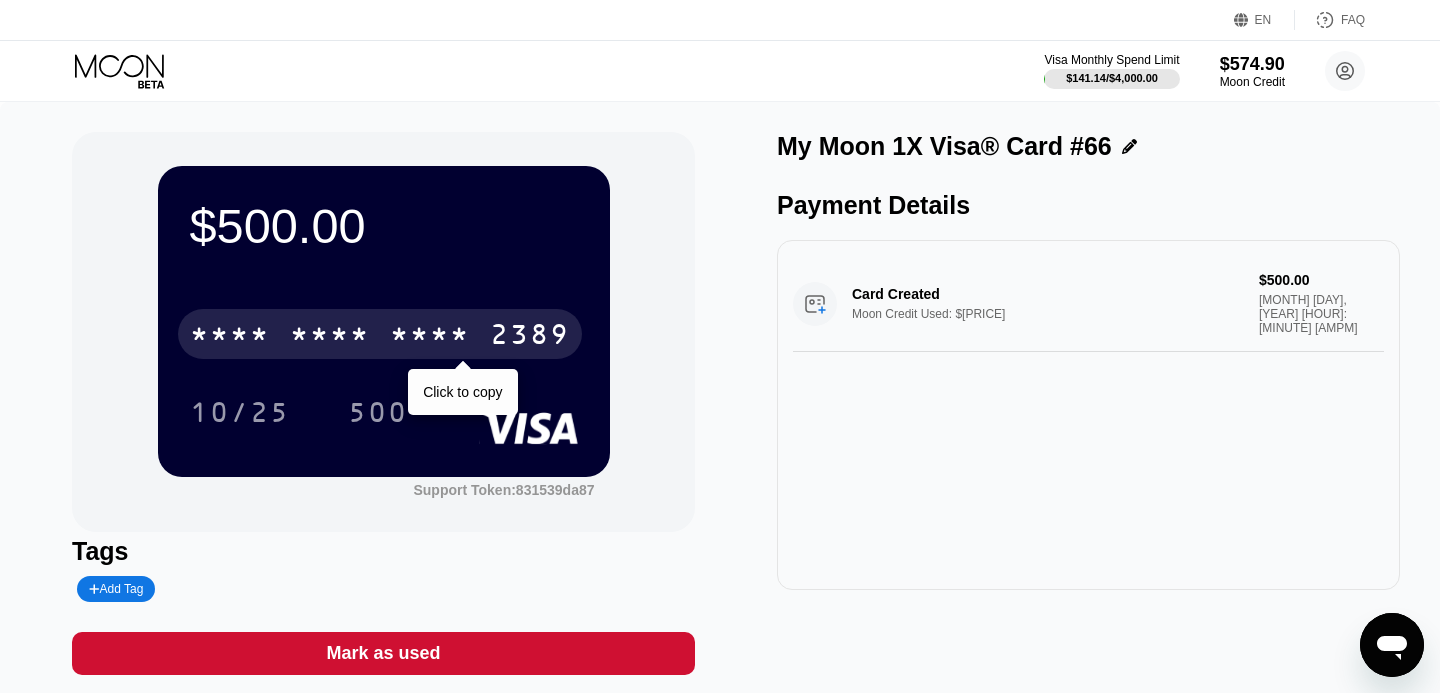 click on "* * * * * * * * * * * * 2389 Click to copy" at bounding box center [384, 328] 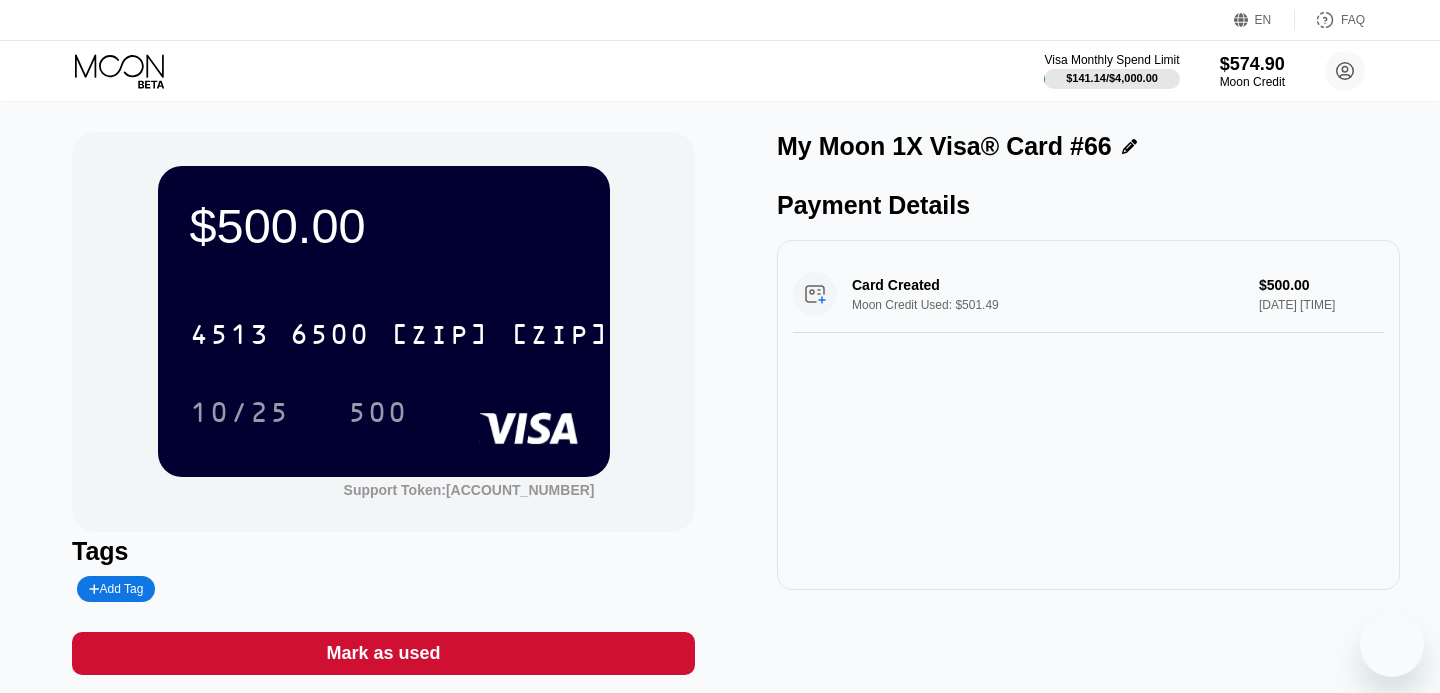 scroll, scrollTop: 0, scrollLeft: 0, axis: both 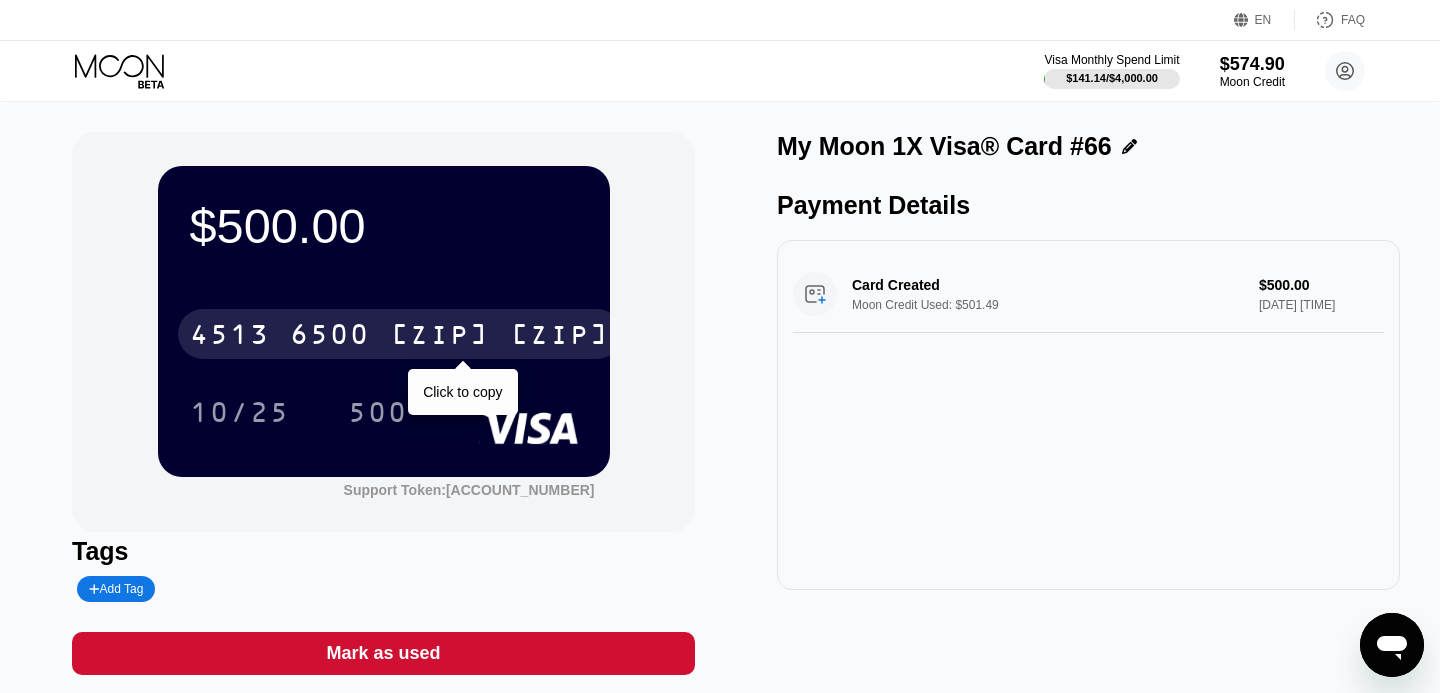 click on "[CC_NUMBER]" at bounding box center (400, 334) 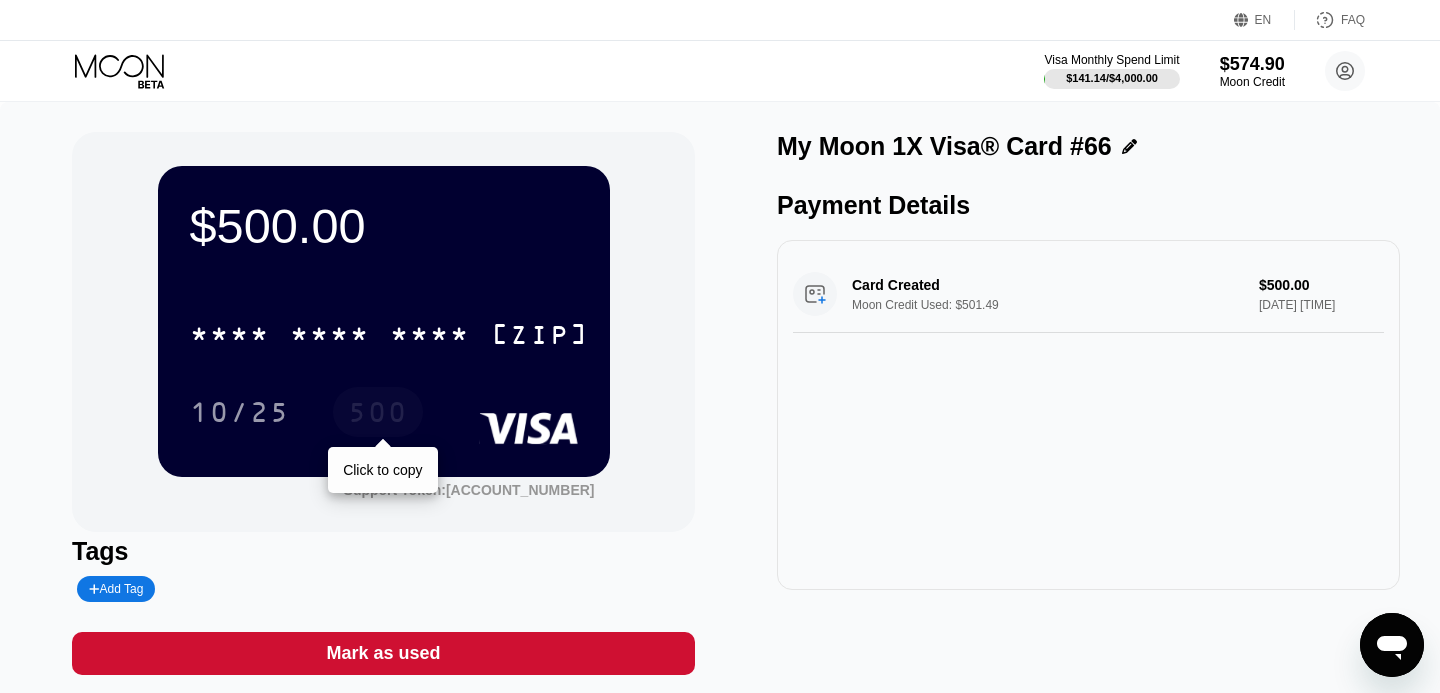 click on "500" at bounding box center (378, 415) 